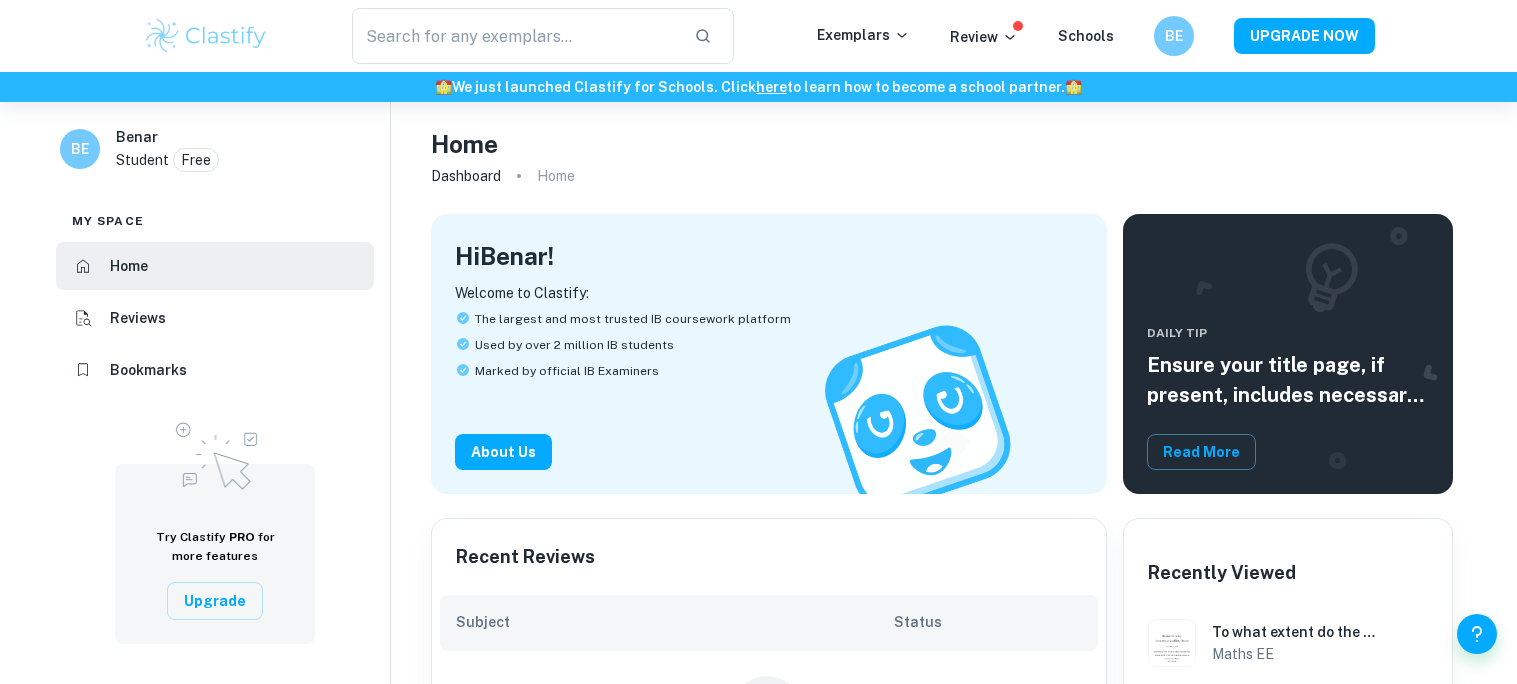 scroll, scrollTop: 0, scrollLeft: 0, axis: both 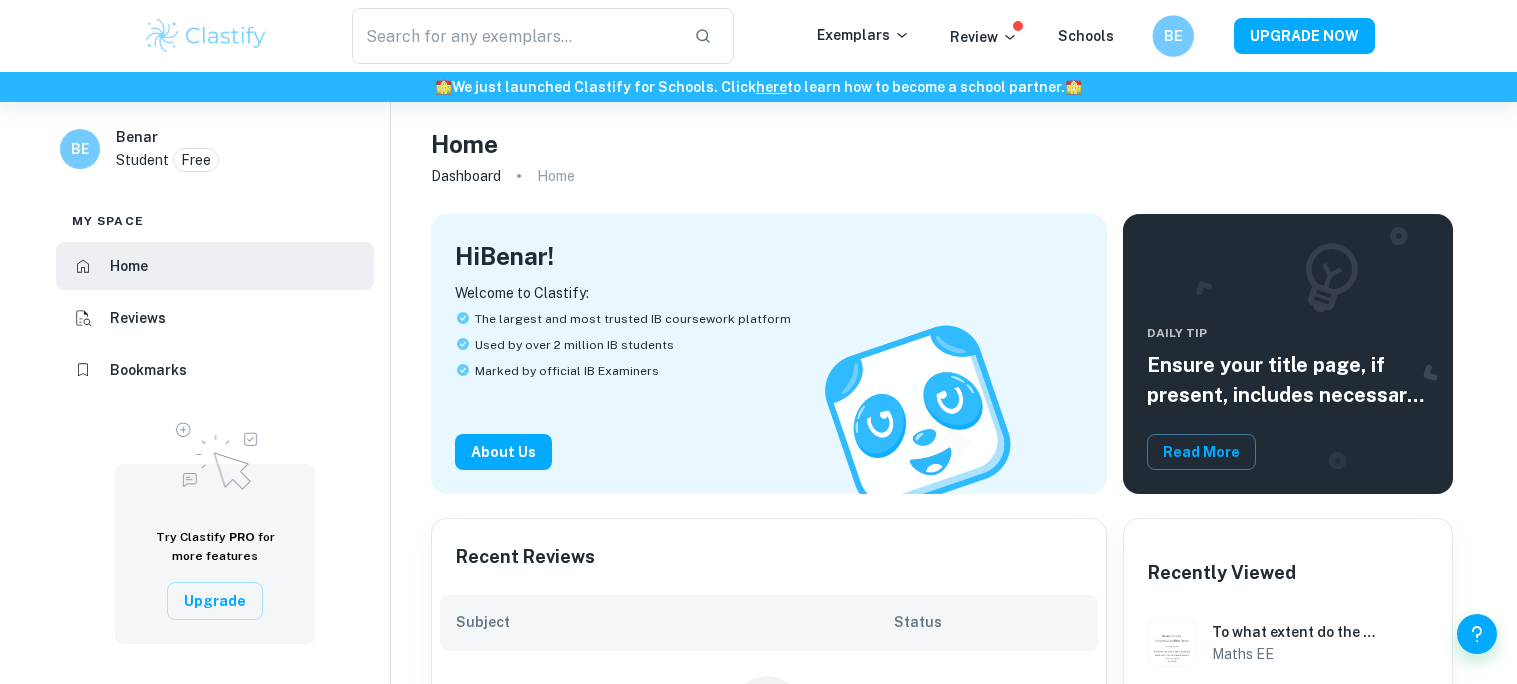 click on "BE" at bounding box center [1173, 36] 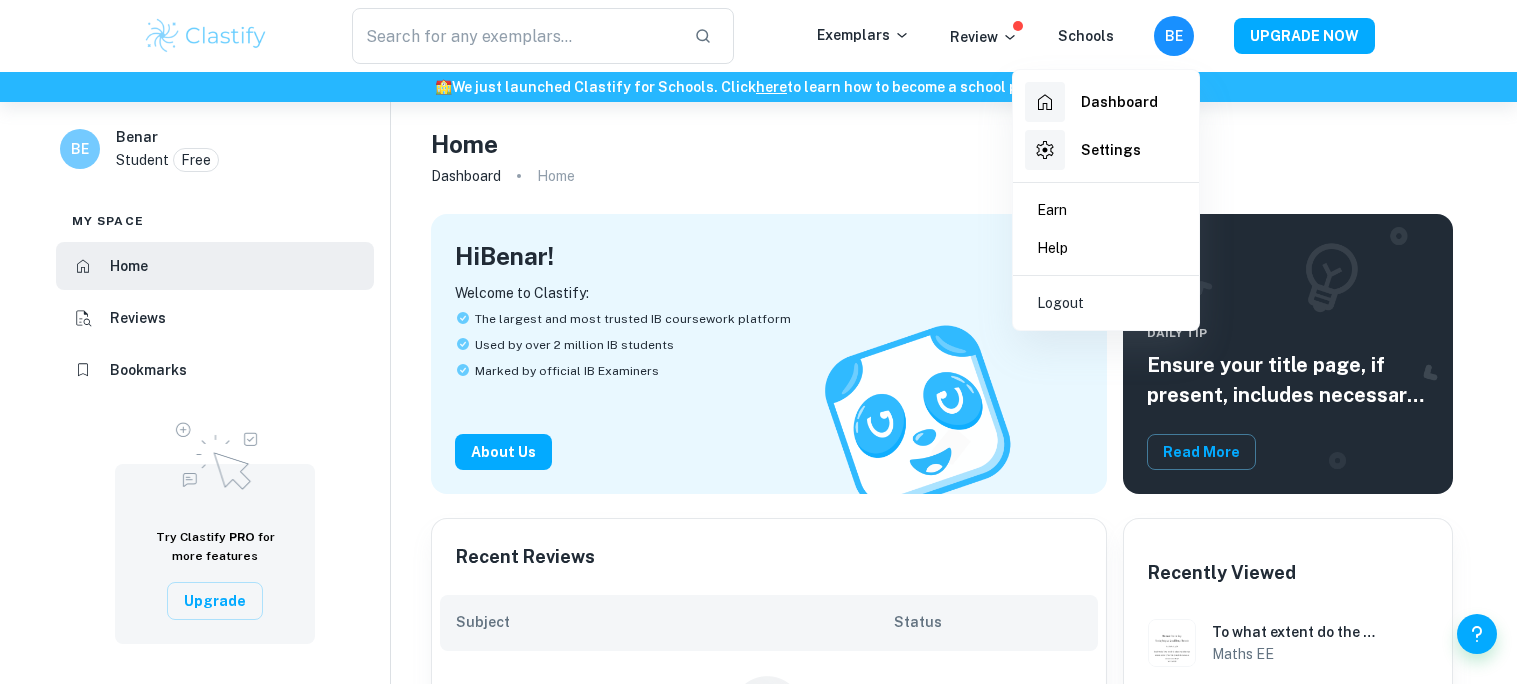 click at bounding box center (758, 342) 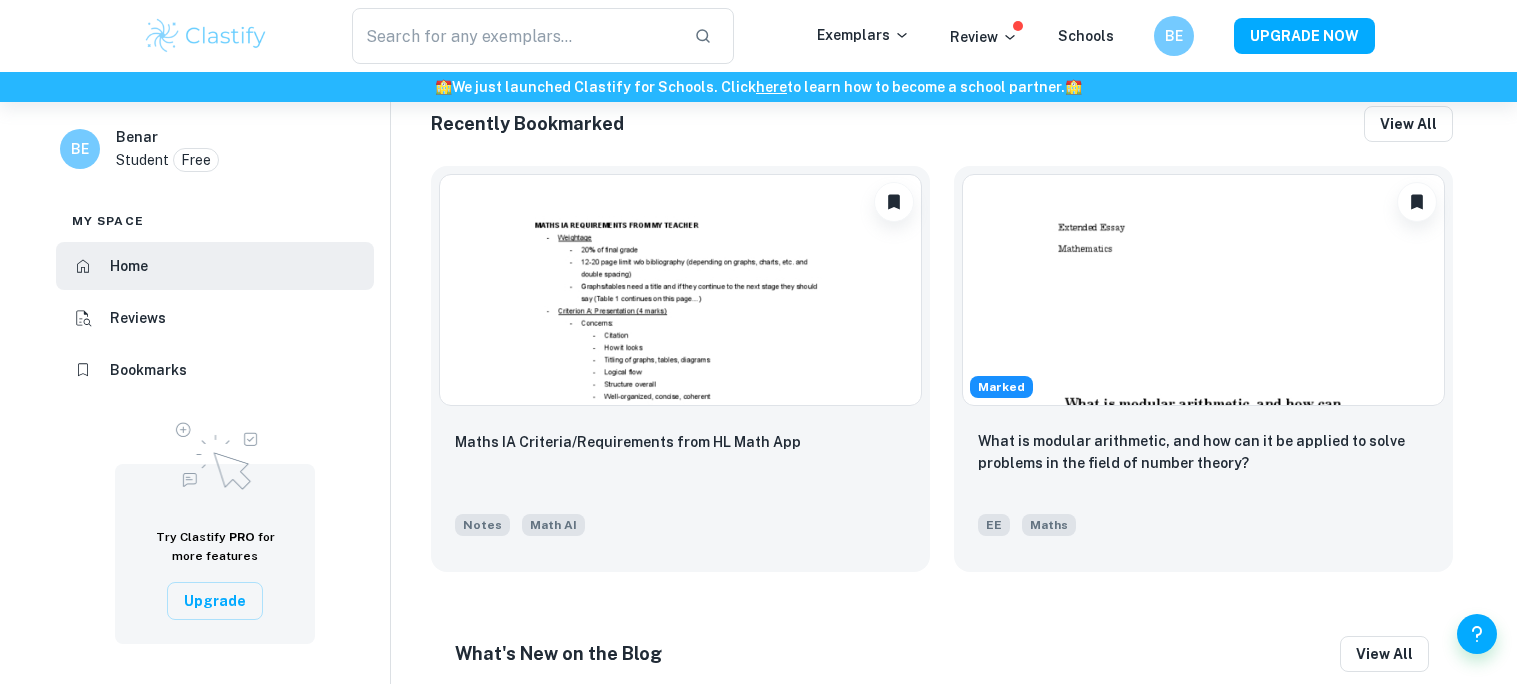 scroll, scrollTop: 920, scrollLeft: 0, axis: vertical 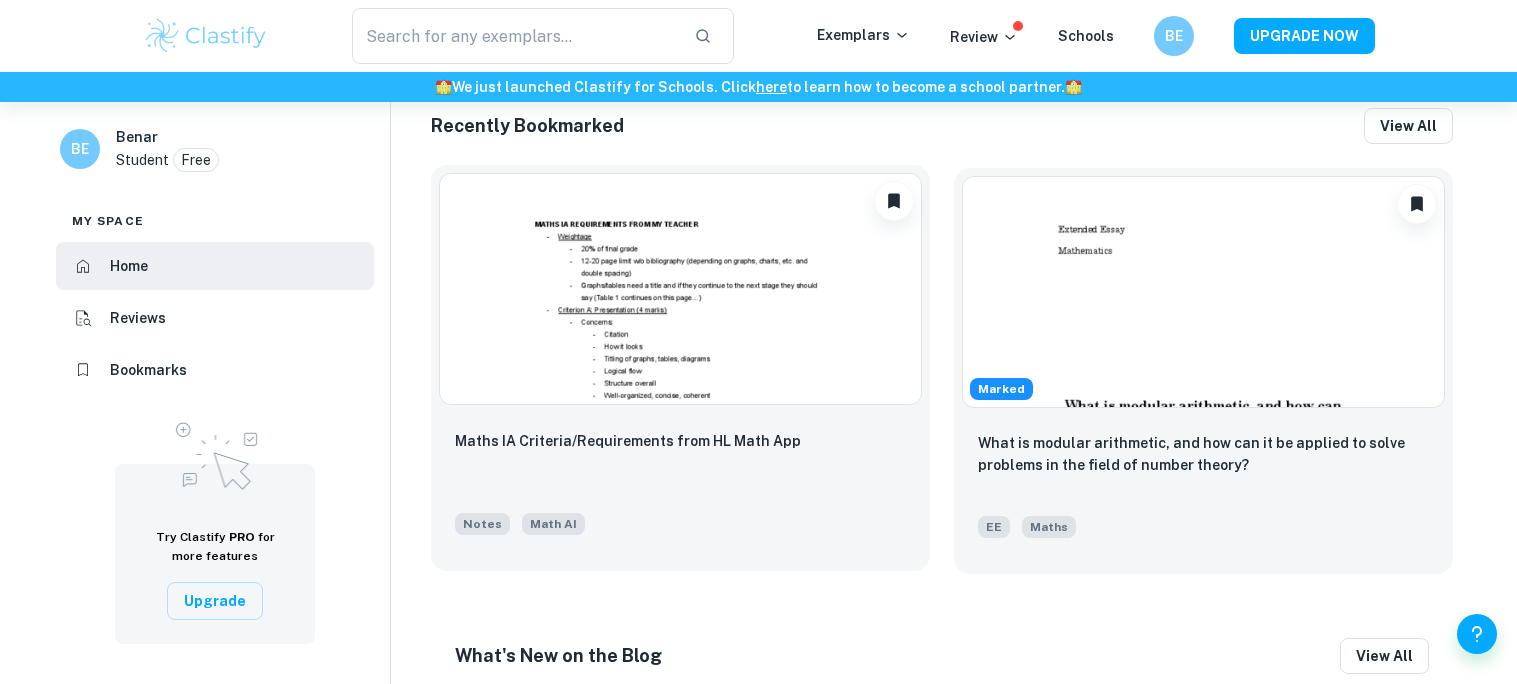 click at bounding box center [680, 289] 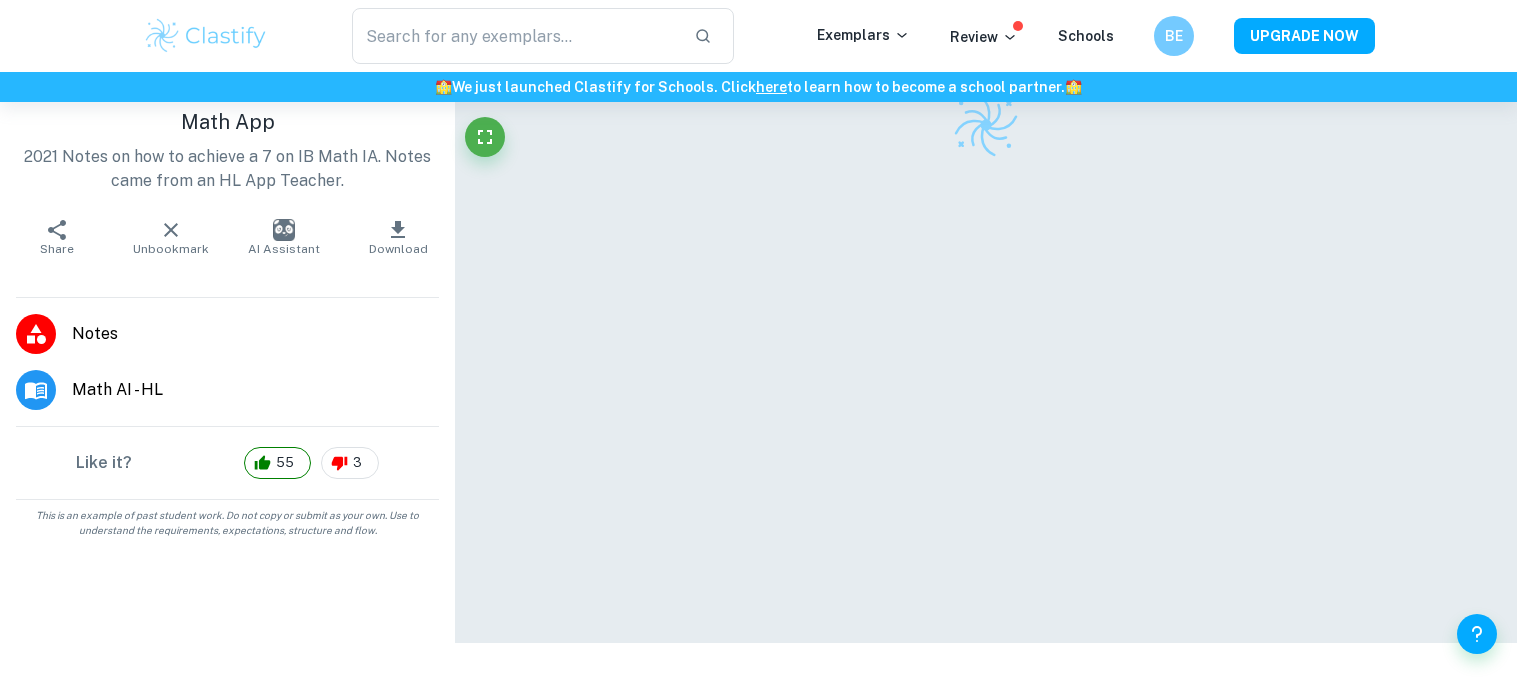scroll, scrollTop: 0, scrollLeft: 0, axis: both 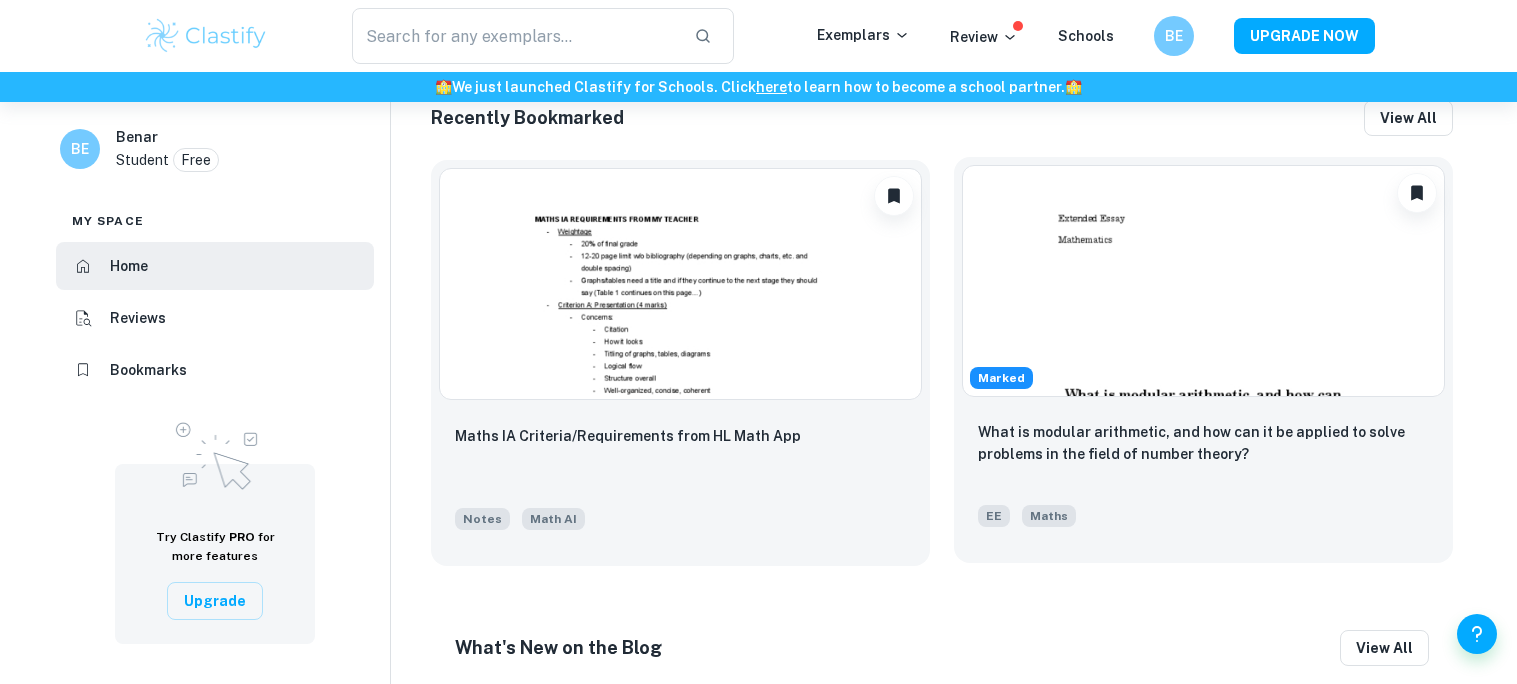 click at bounding box center [1203, 281] 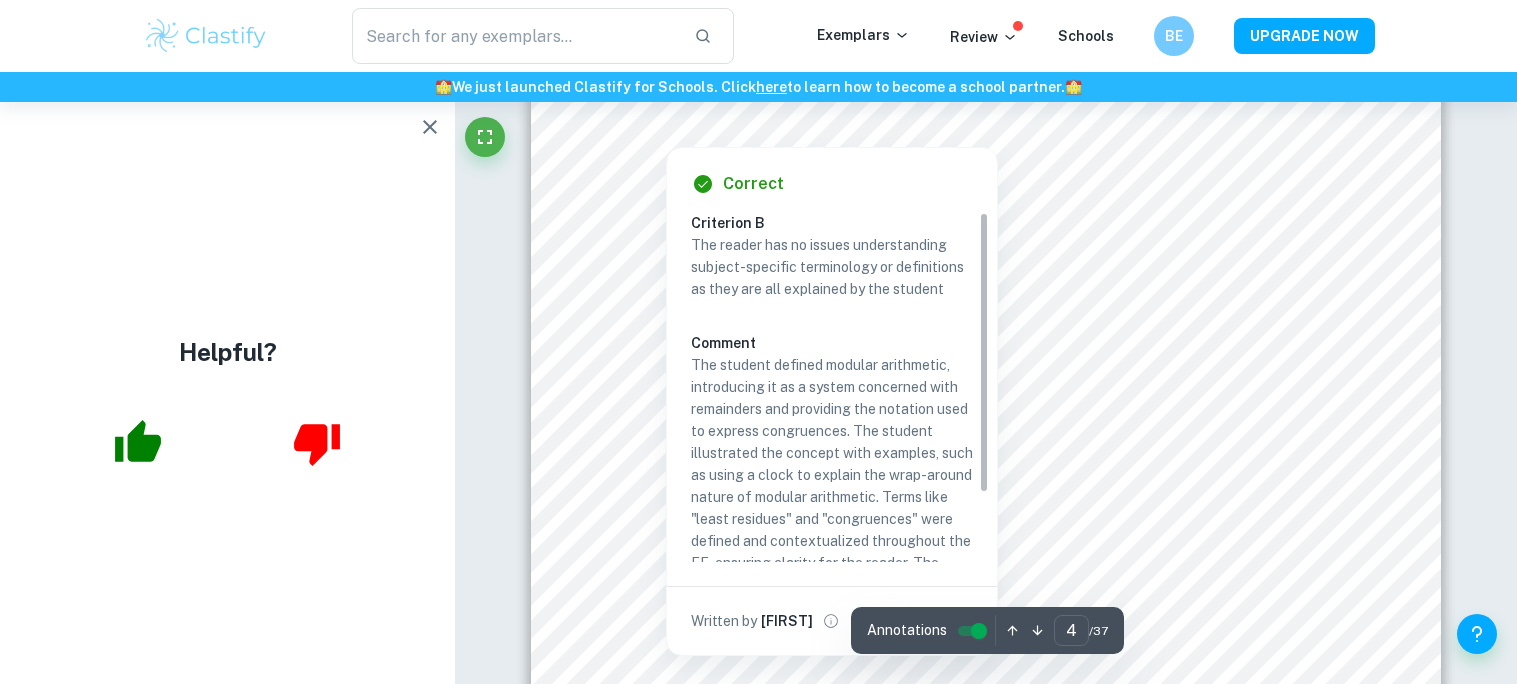 scroll, scrollTop: 4649, scrollLeft: 0, axis: vertical 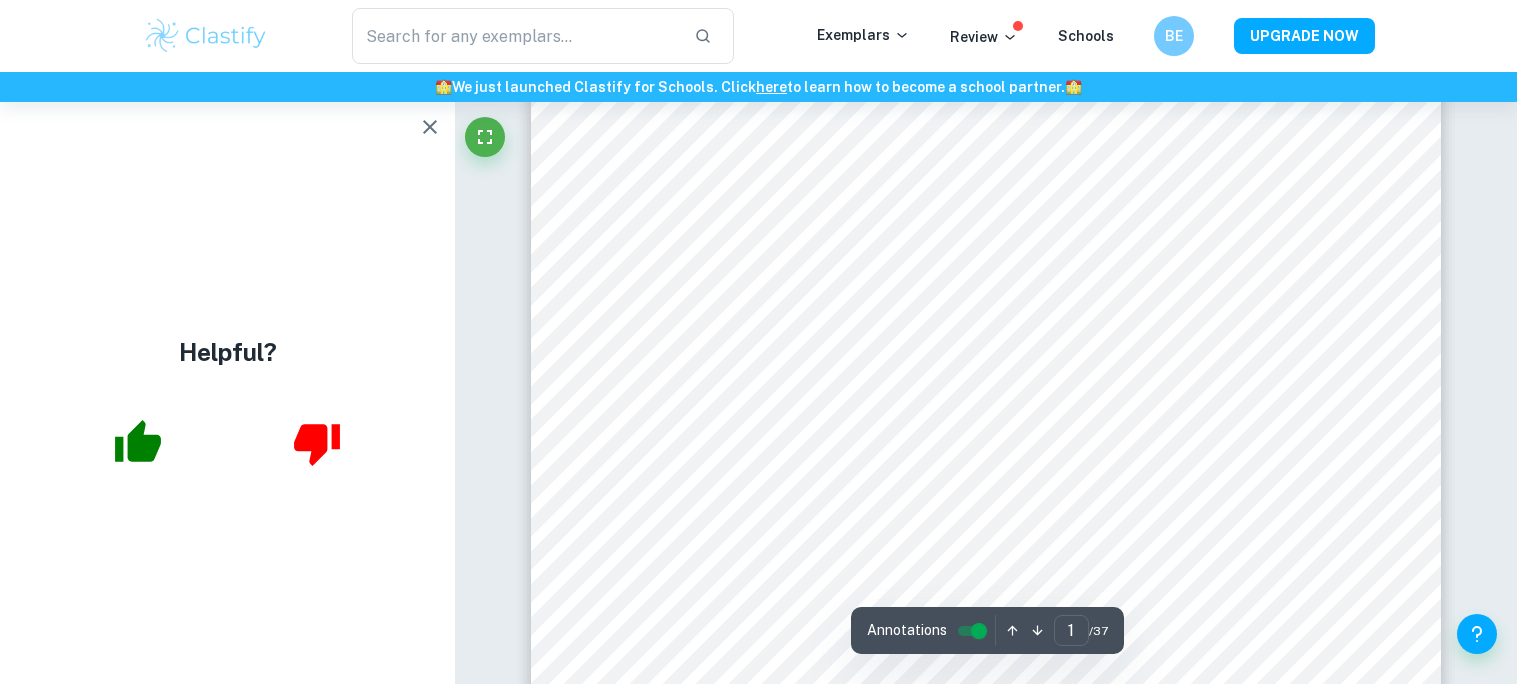 click 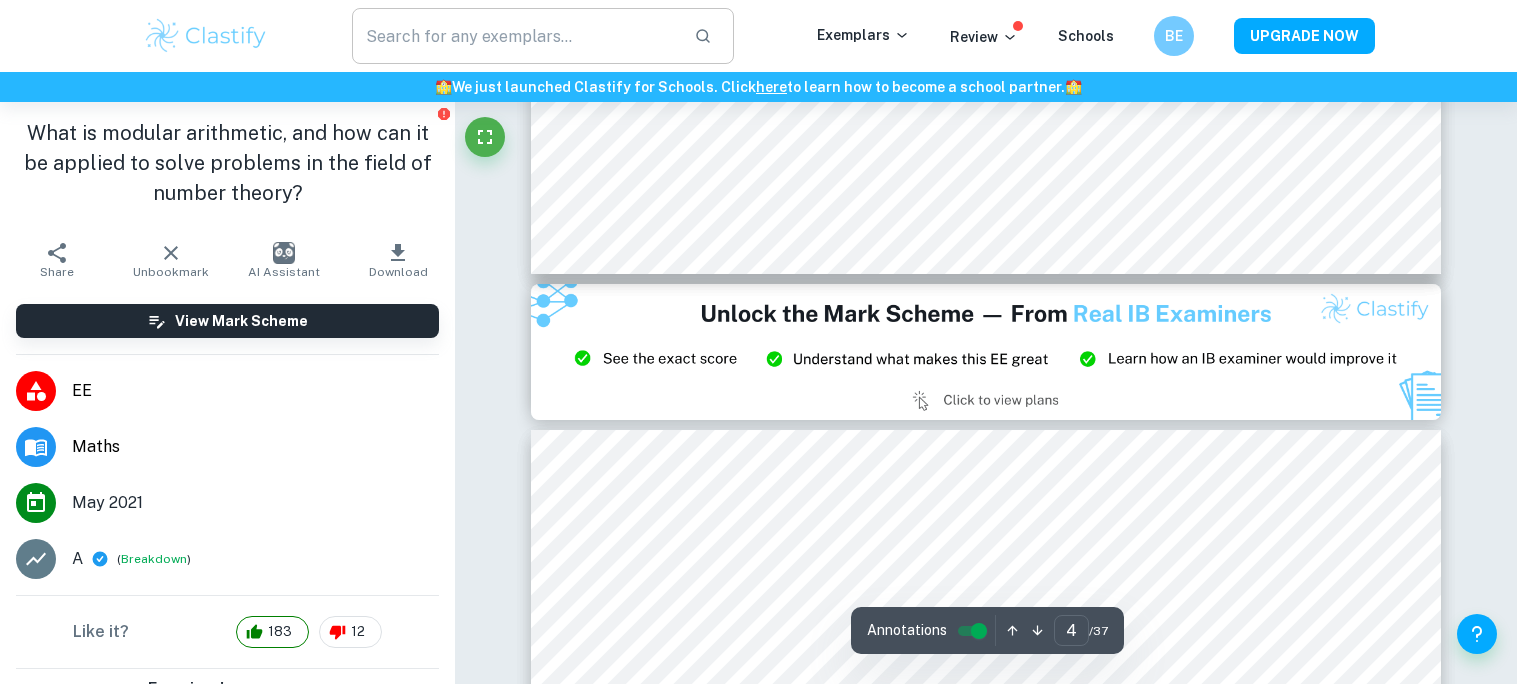 scroll, scrollTop: 484, scrollLeft: 0, axis: vertical 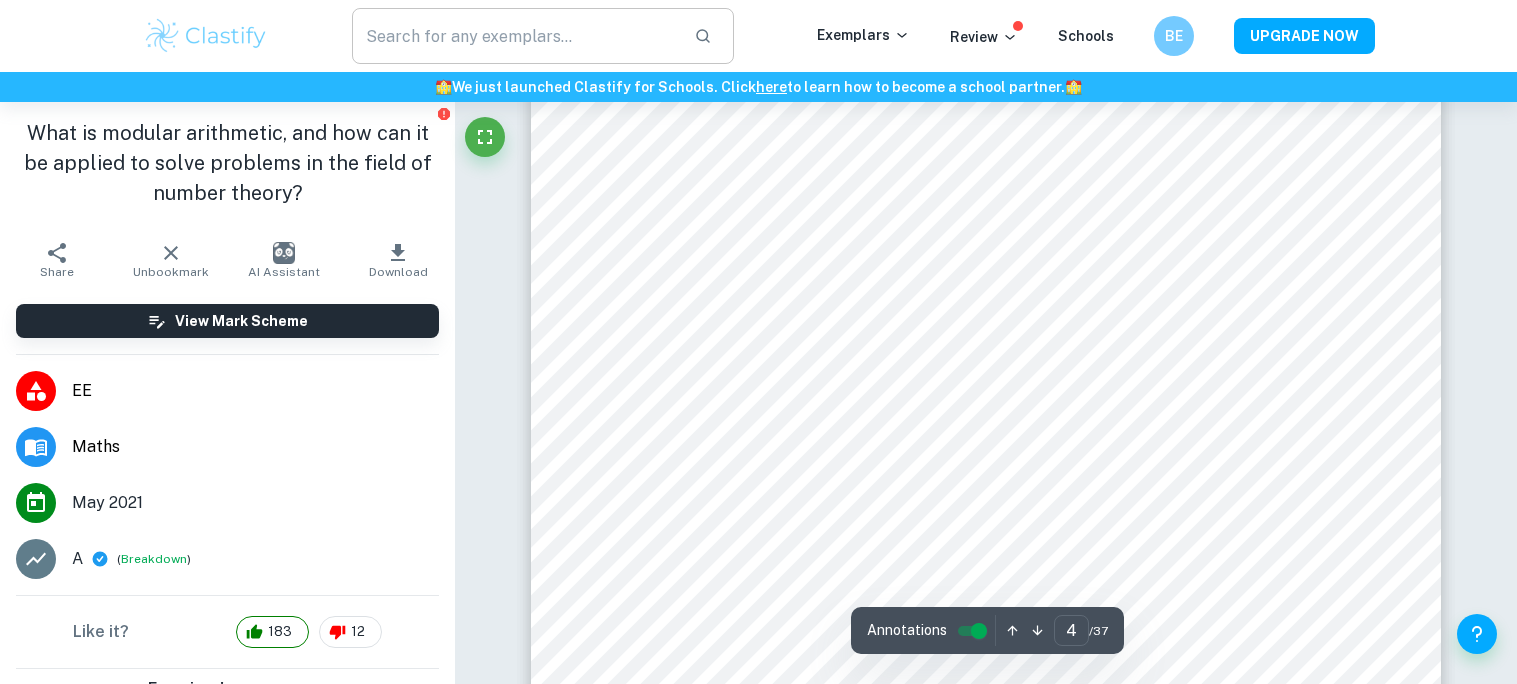 type on "1" 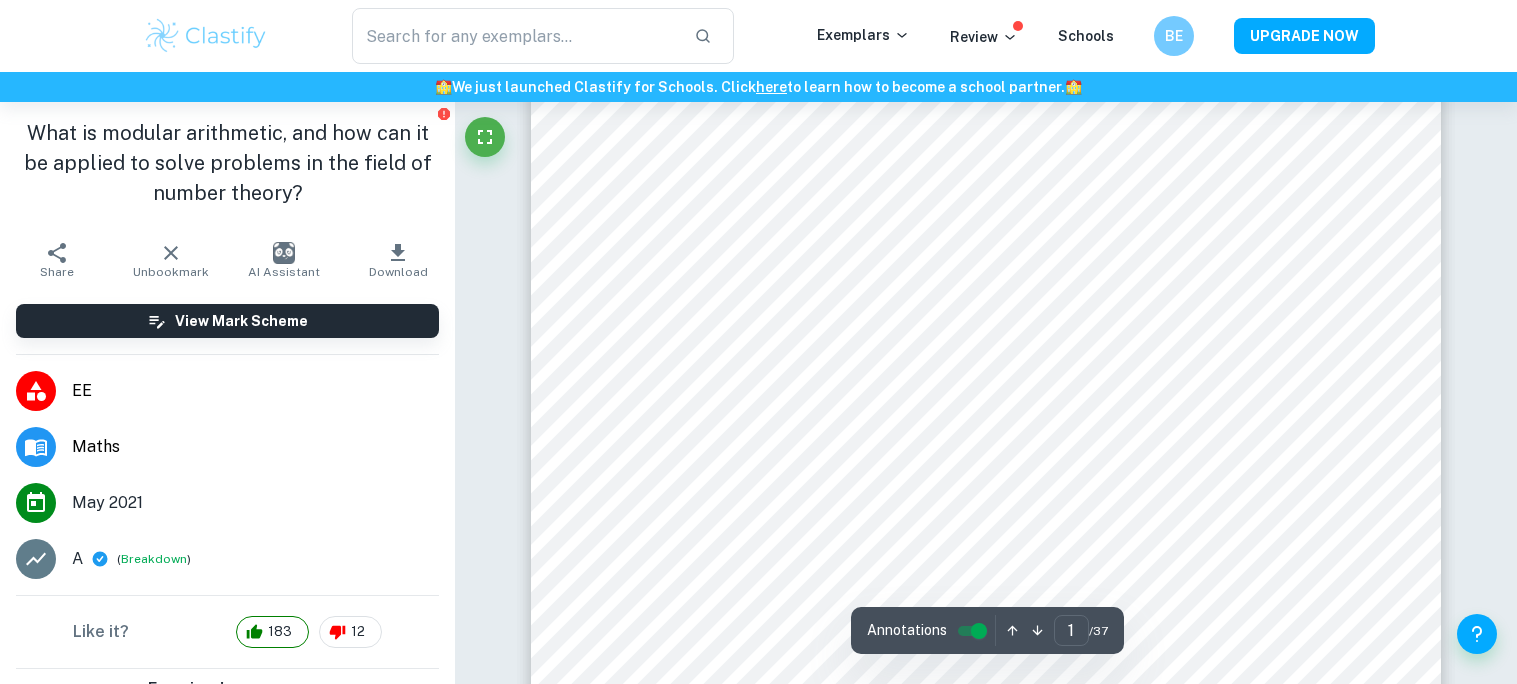 scroll, scrollTop: 0, scrollLeft: 0, axis: both 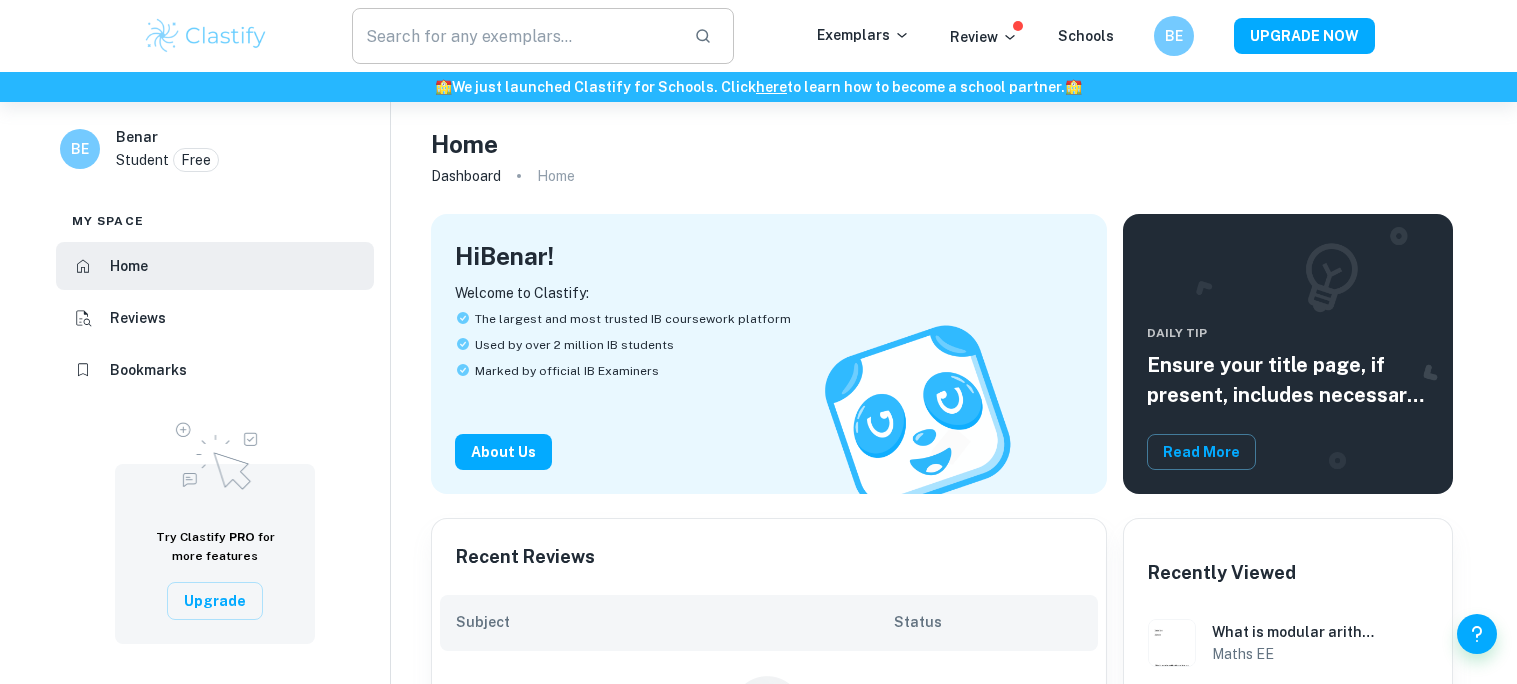 click at bounding box center (515, 36) 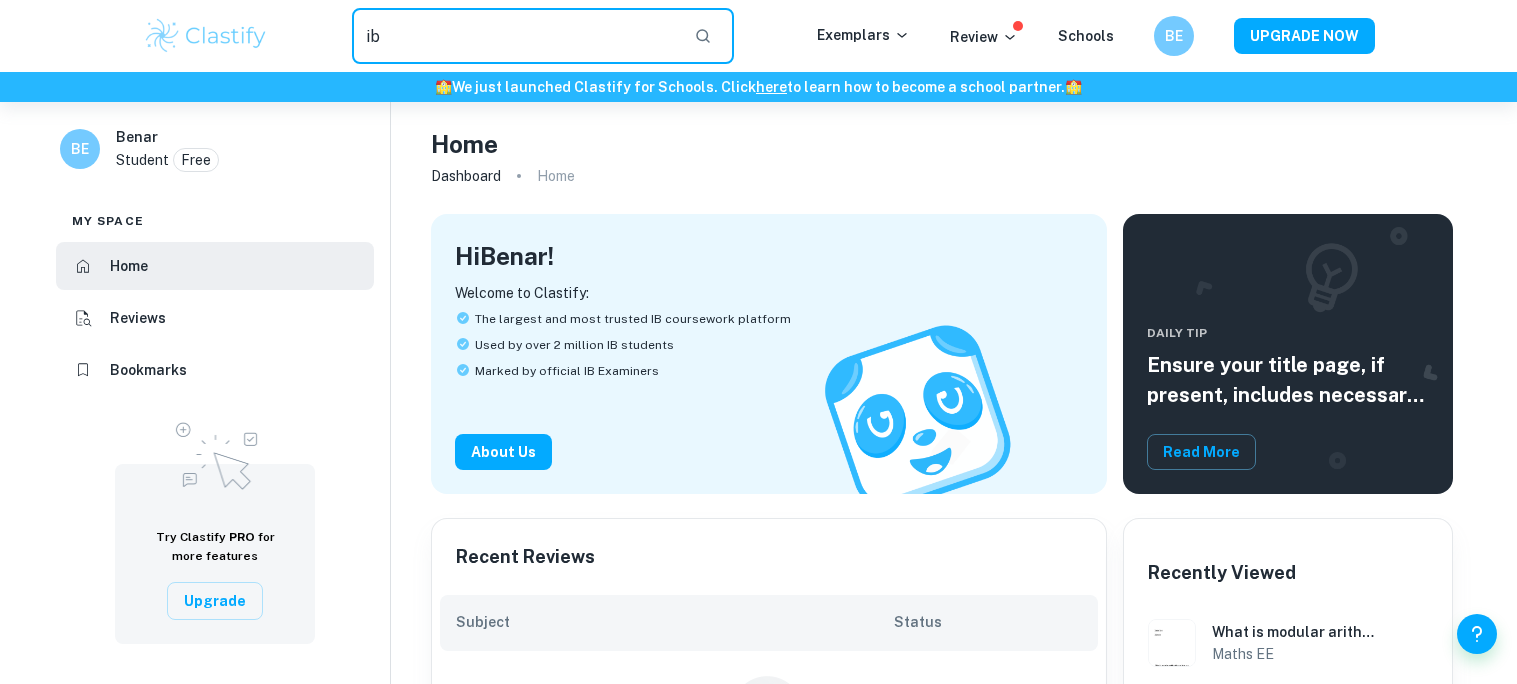 type on "i" 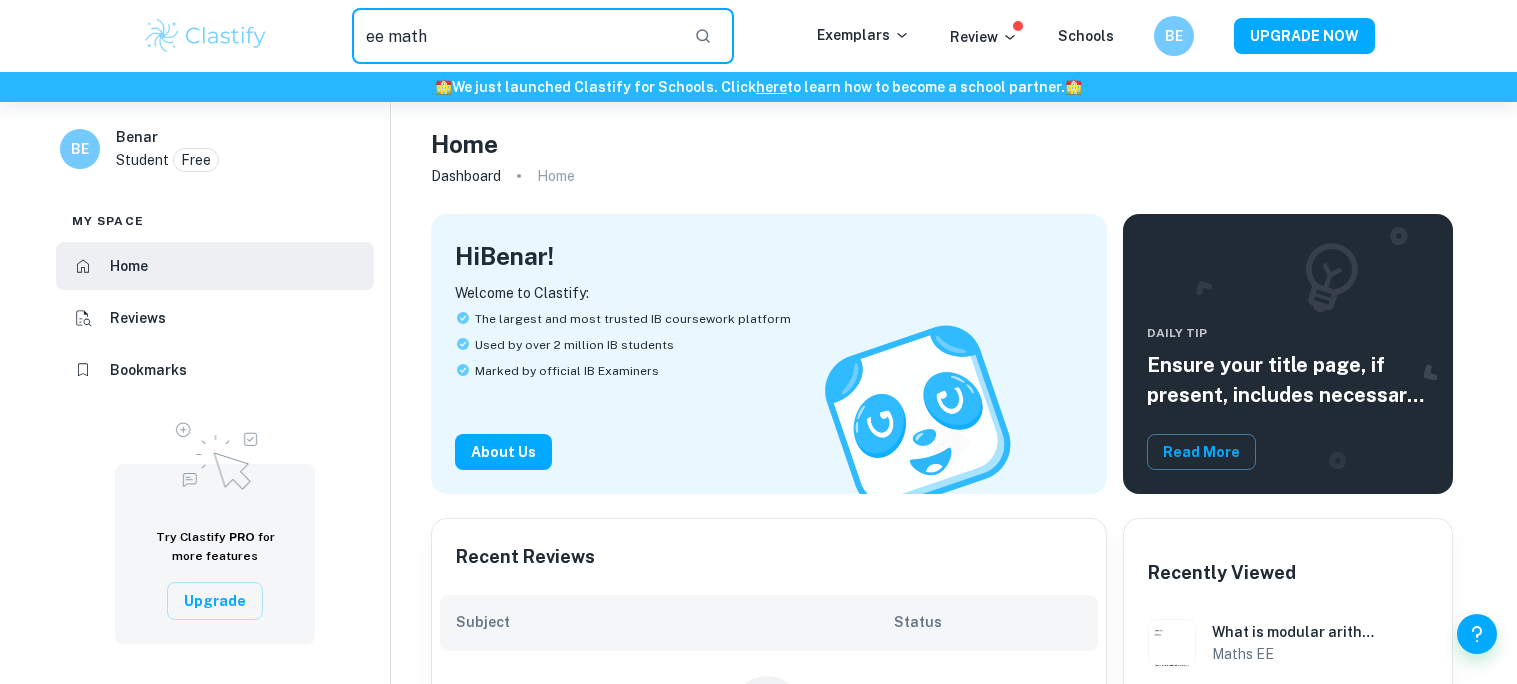 type on "ee math" 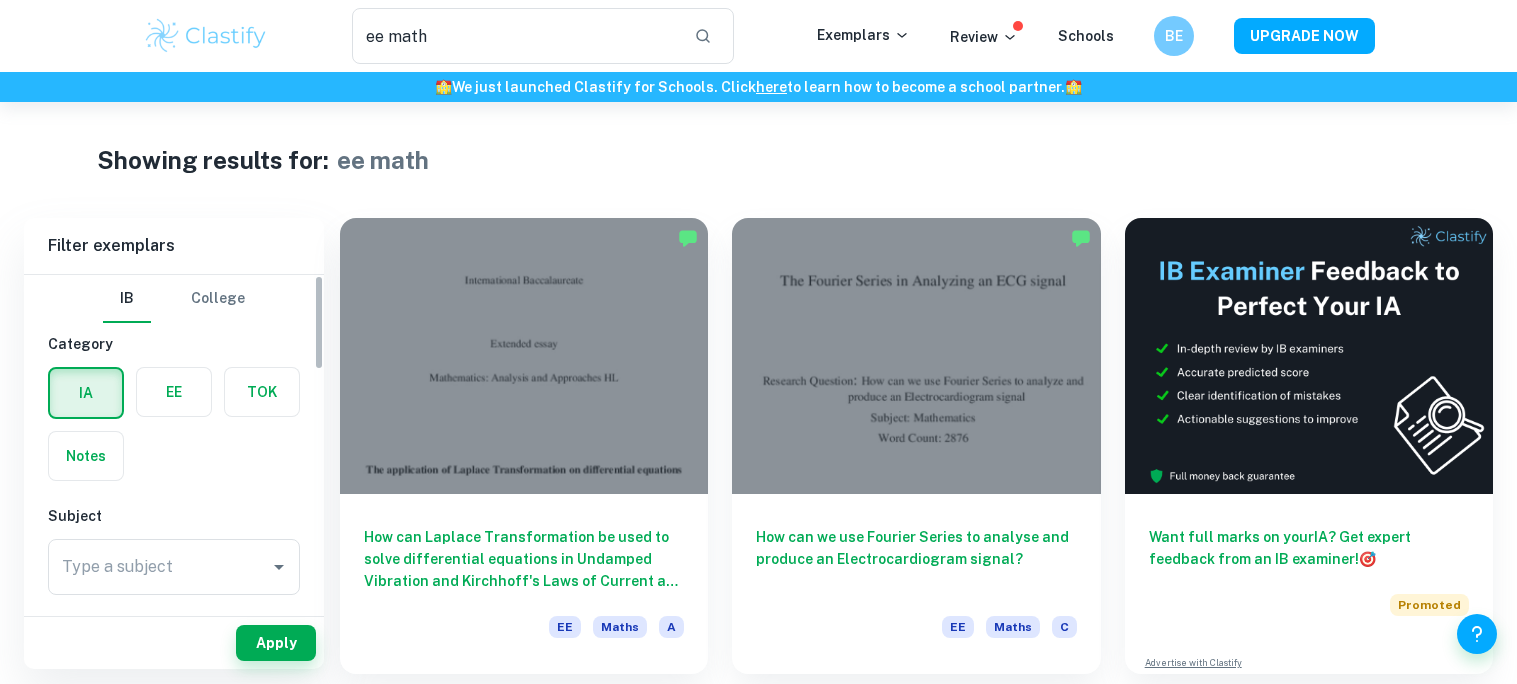 scroll, scrollTop: 3, scrollLeft: 0, axis: vertical 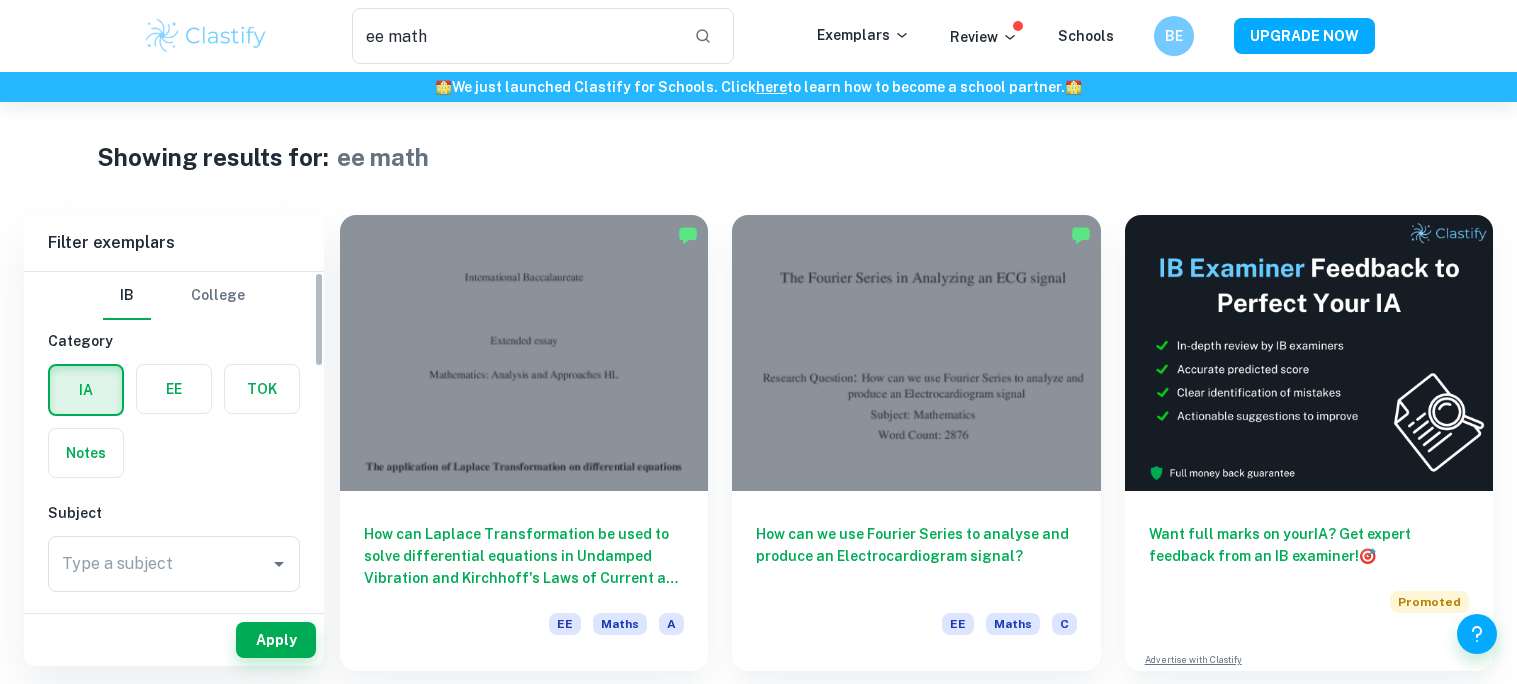 click at bounding box center [174, 389] 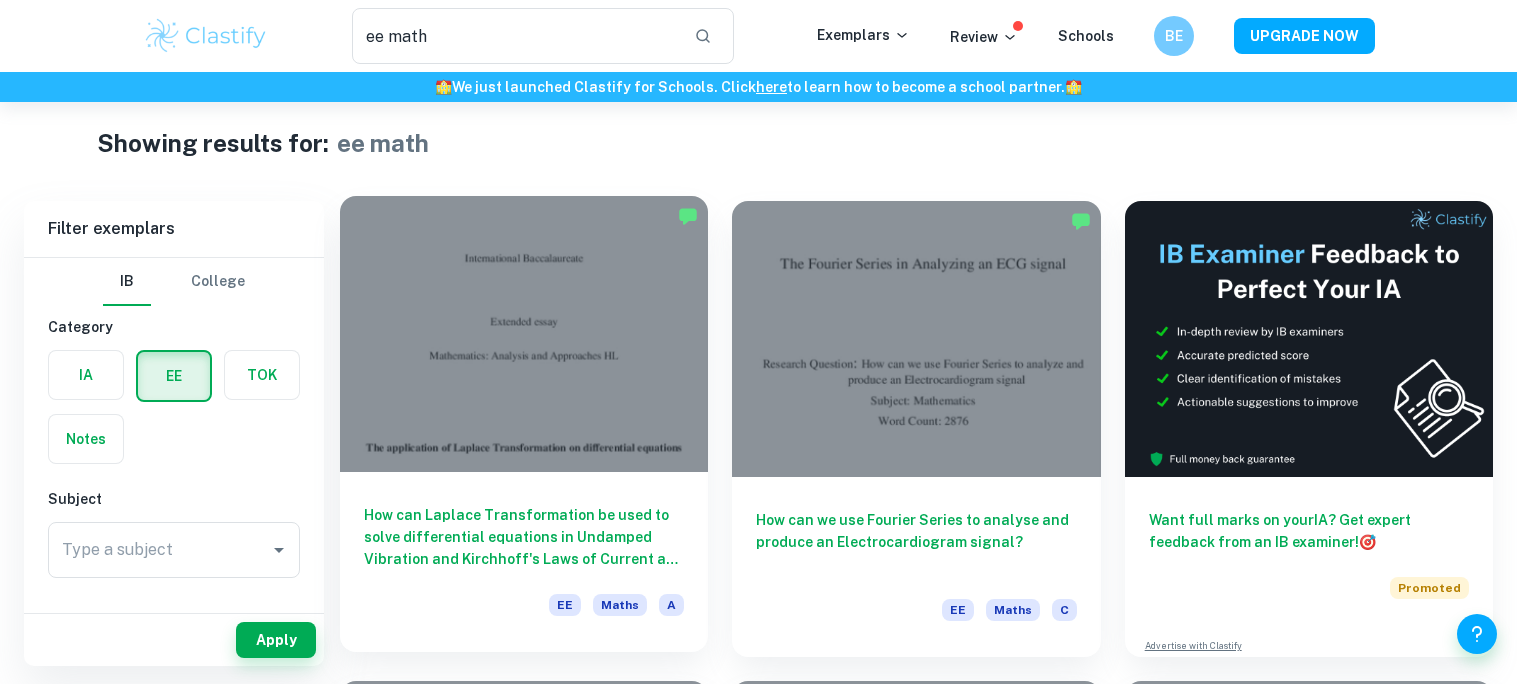 scroll, scrollTop: 16, scrollLeft: 0, axis: vertical 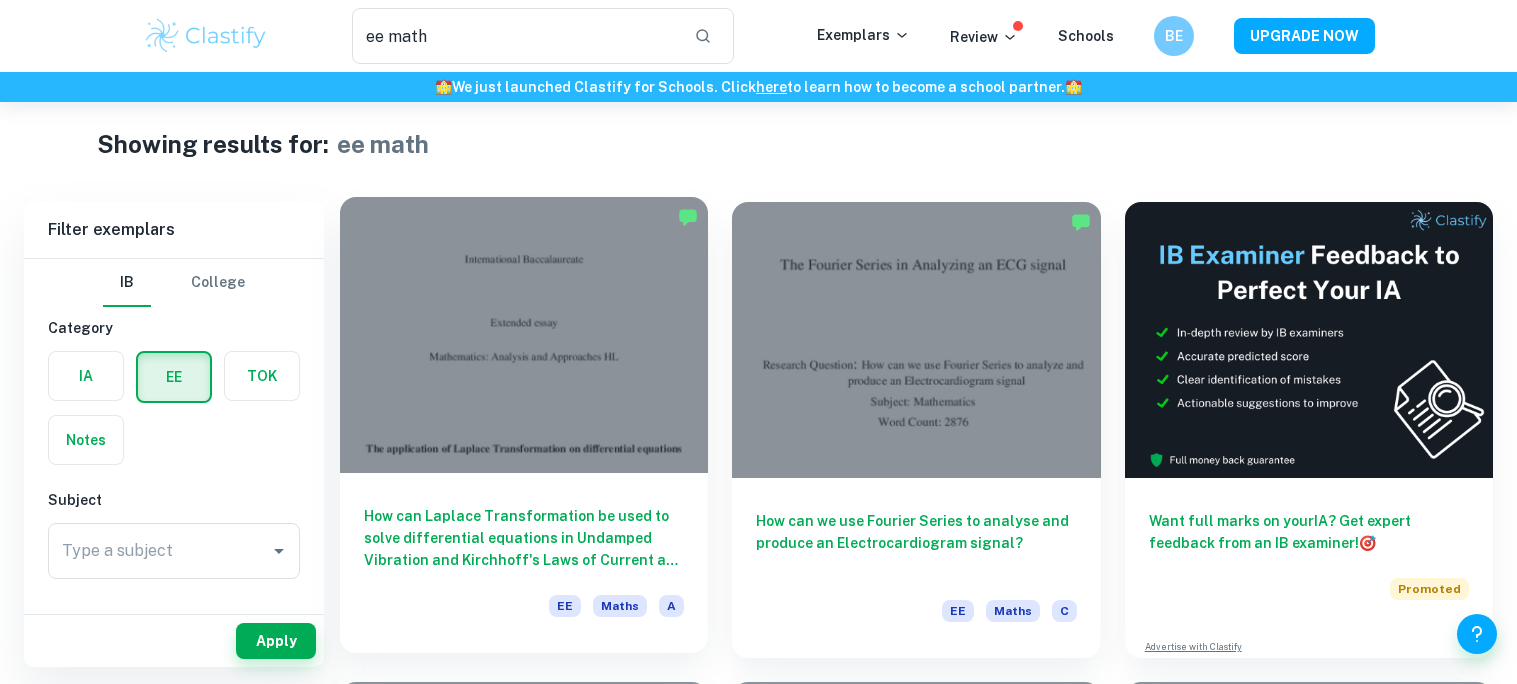 click at bounding box center [524, 335] 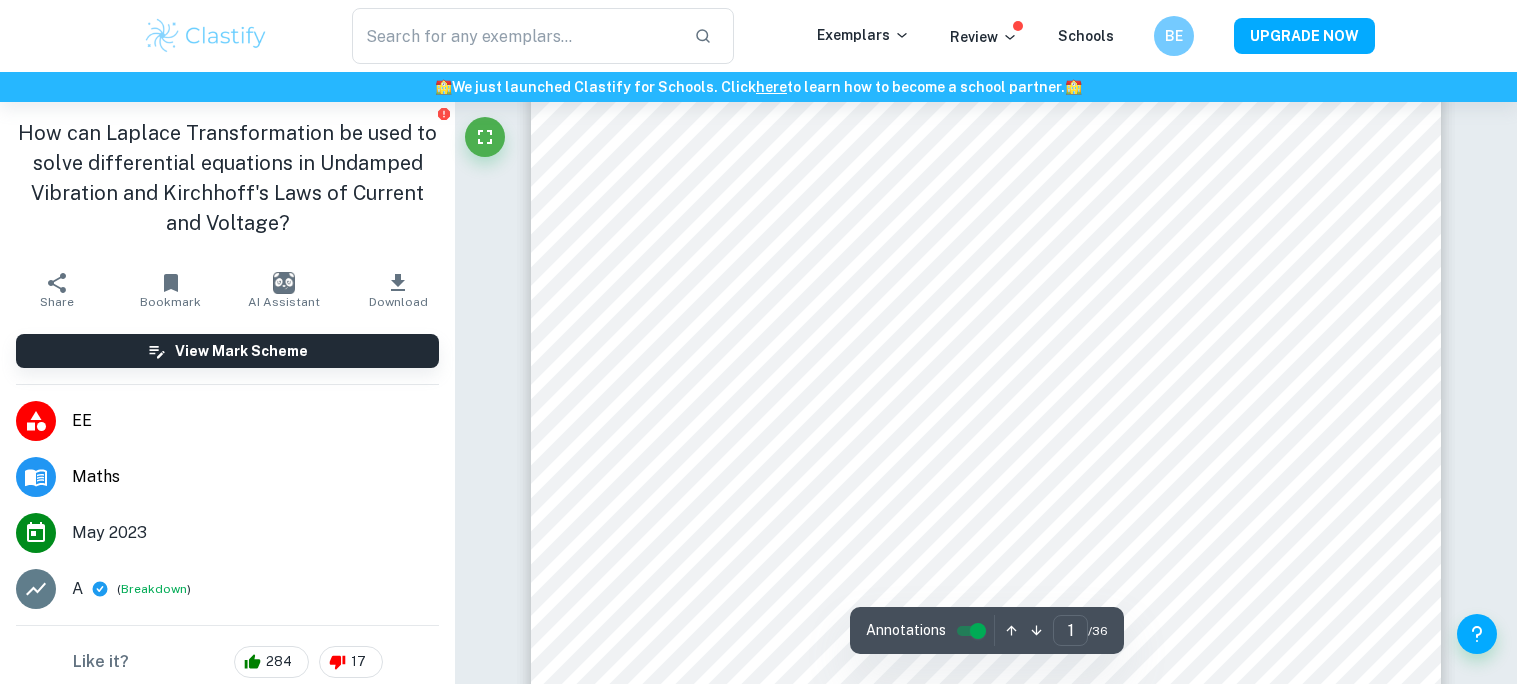 scroll, scrollTop: 277, scrollLeft: 0, axis: vertical 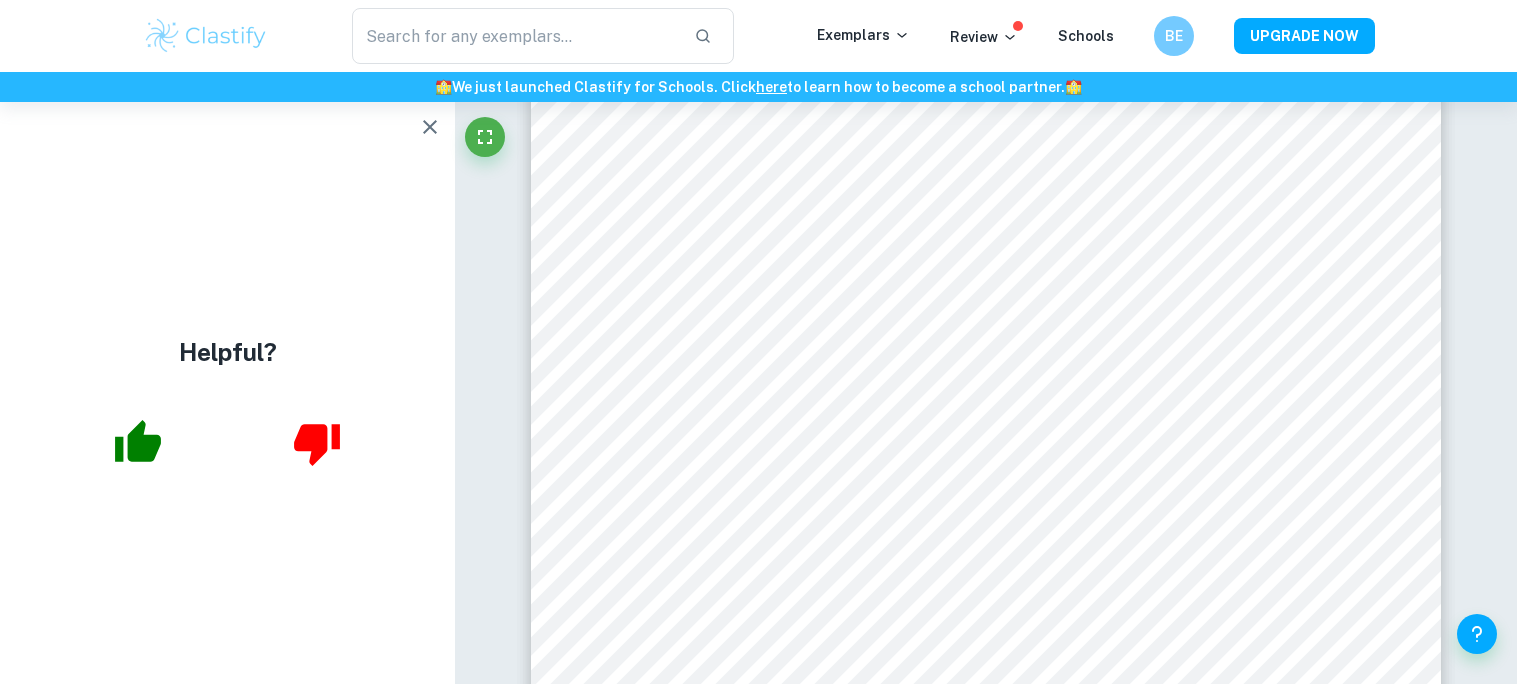 click at bounding box center (138, 443) 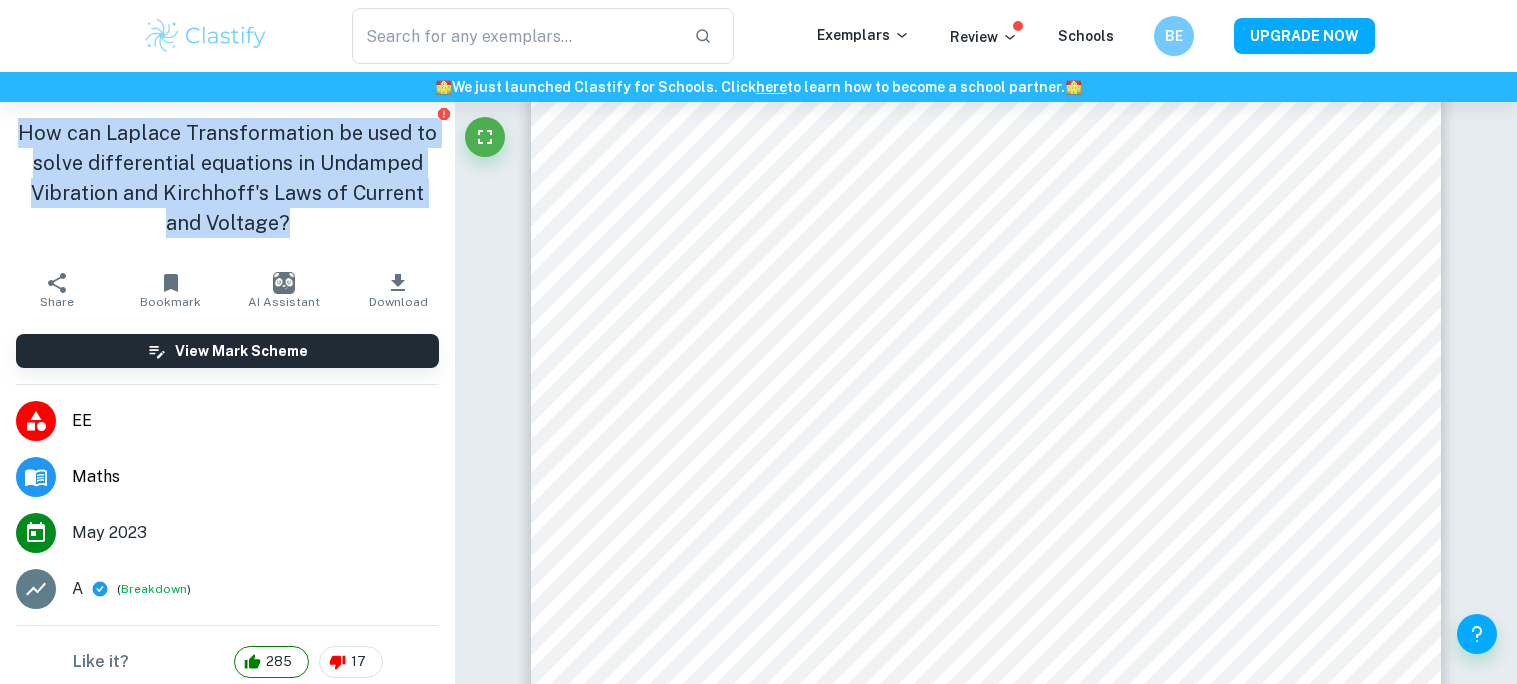 drag, startPoint x: 28, startPoint y: 133, endPoint x: 295, endPoint y: 221, distance: 281.12808 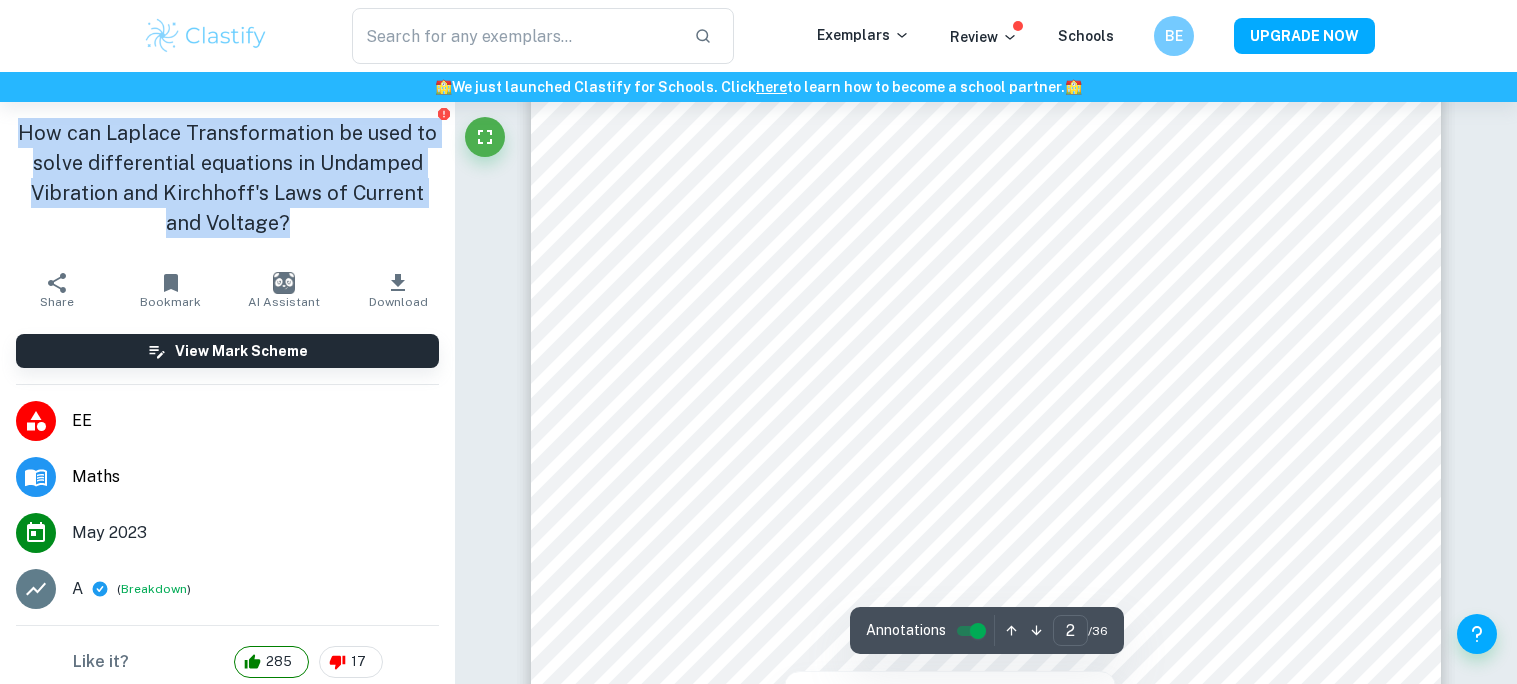scroll, scrollTop: 1562, scrollLeft: 0, axis: vertical 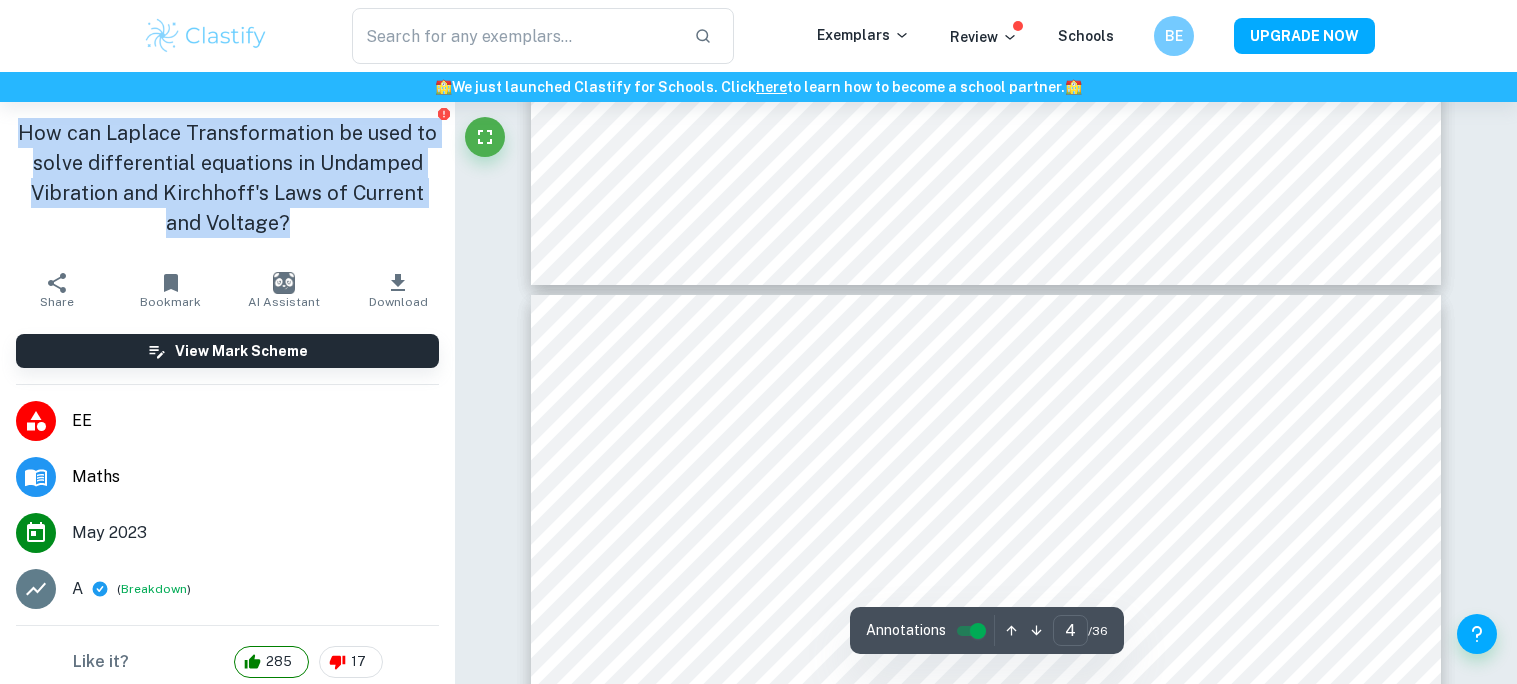 type on "5" 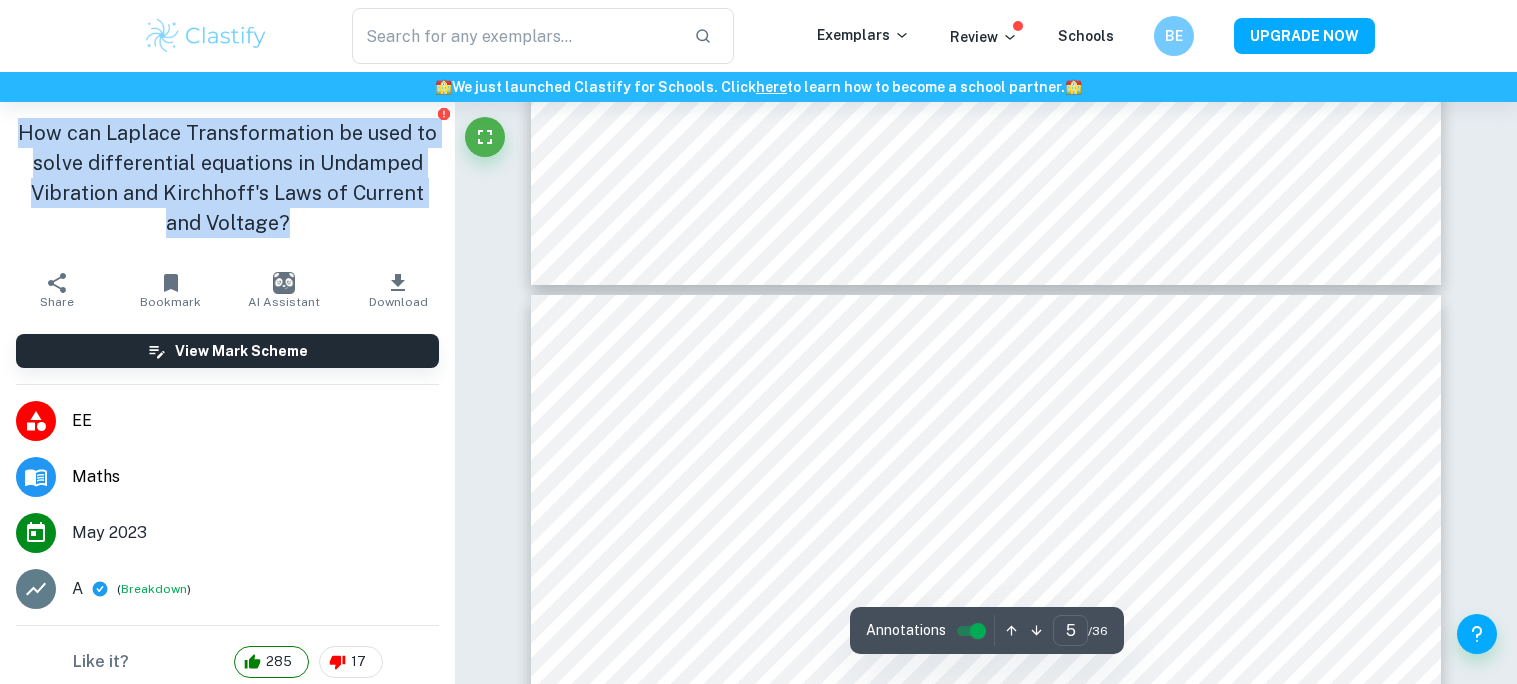 scroll, scrollTop: 5319, scrollLeft: 0, axis: vertical 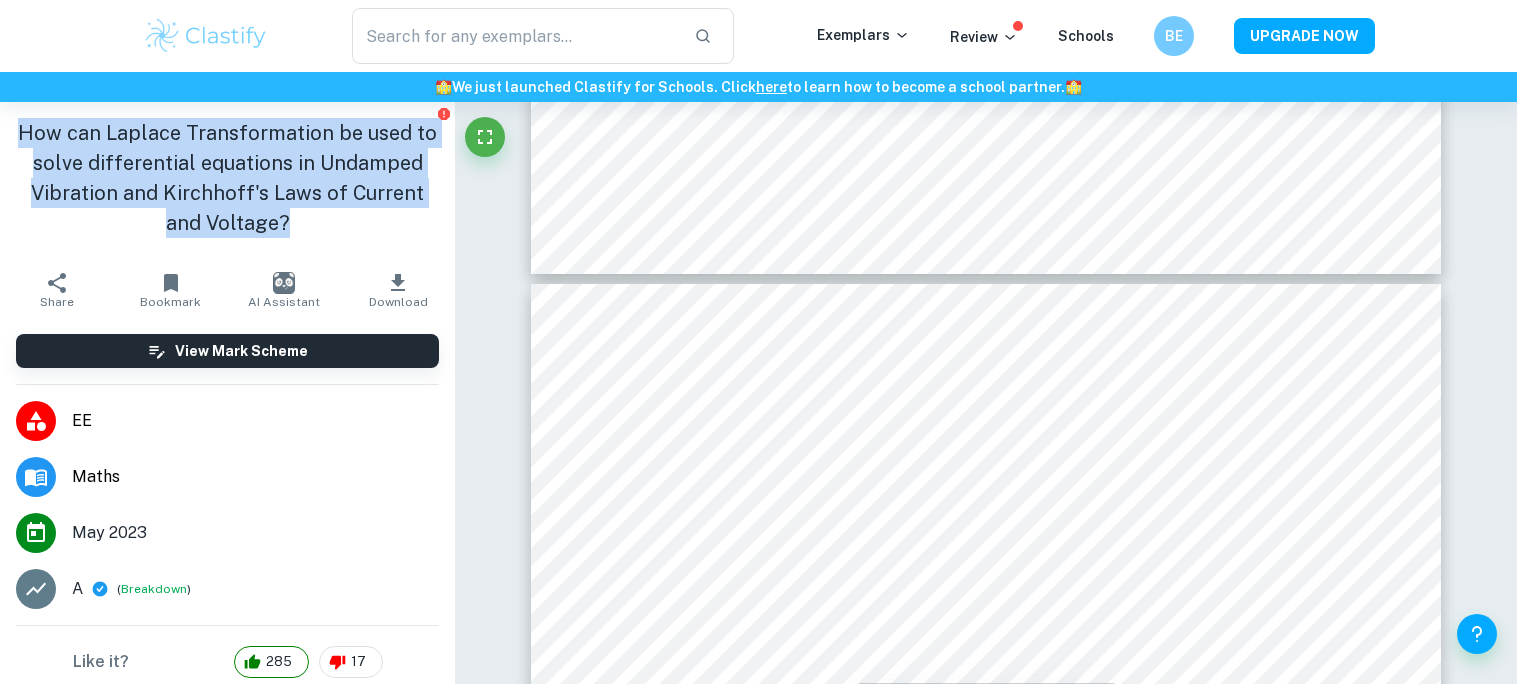type on "ee math" 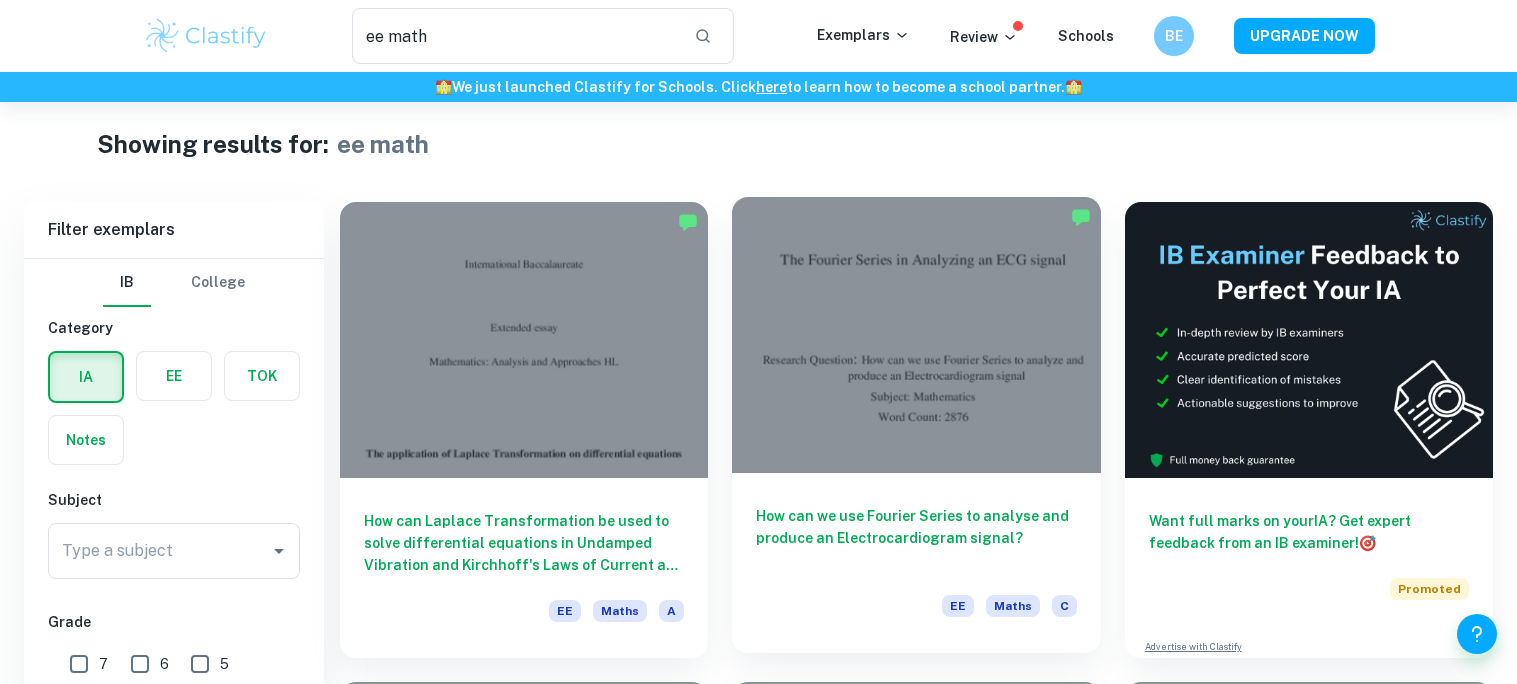 scroll, scrollTop: 510, scrollLeft: 0, axis: vertical 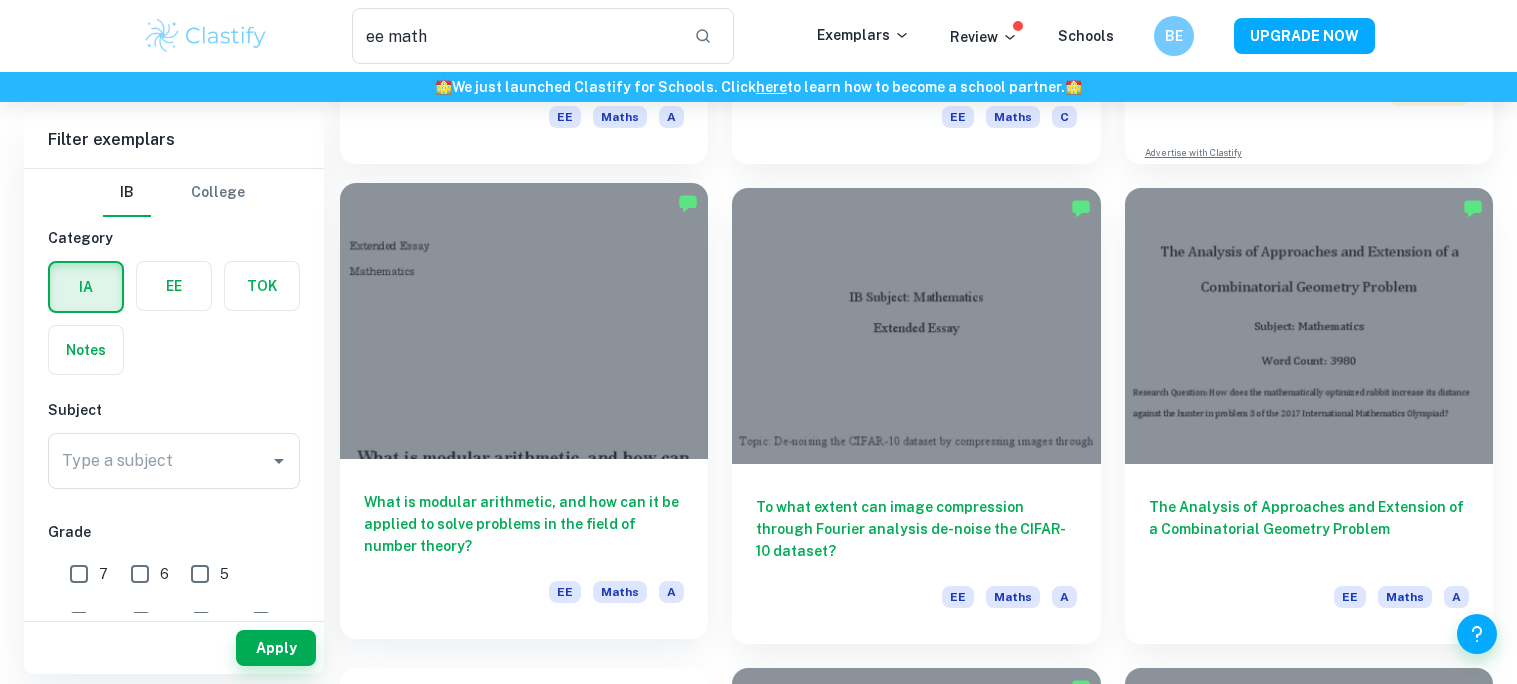 click at bounding box center (524, 321) 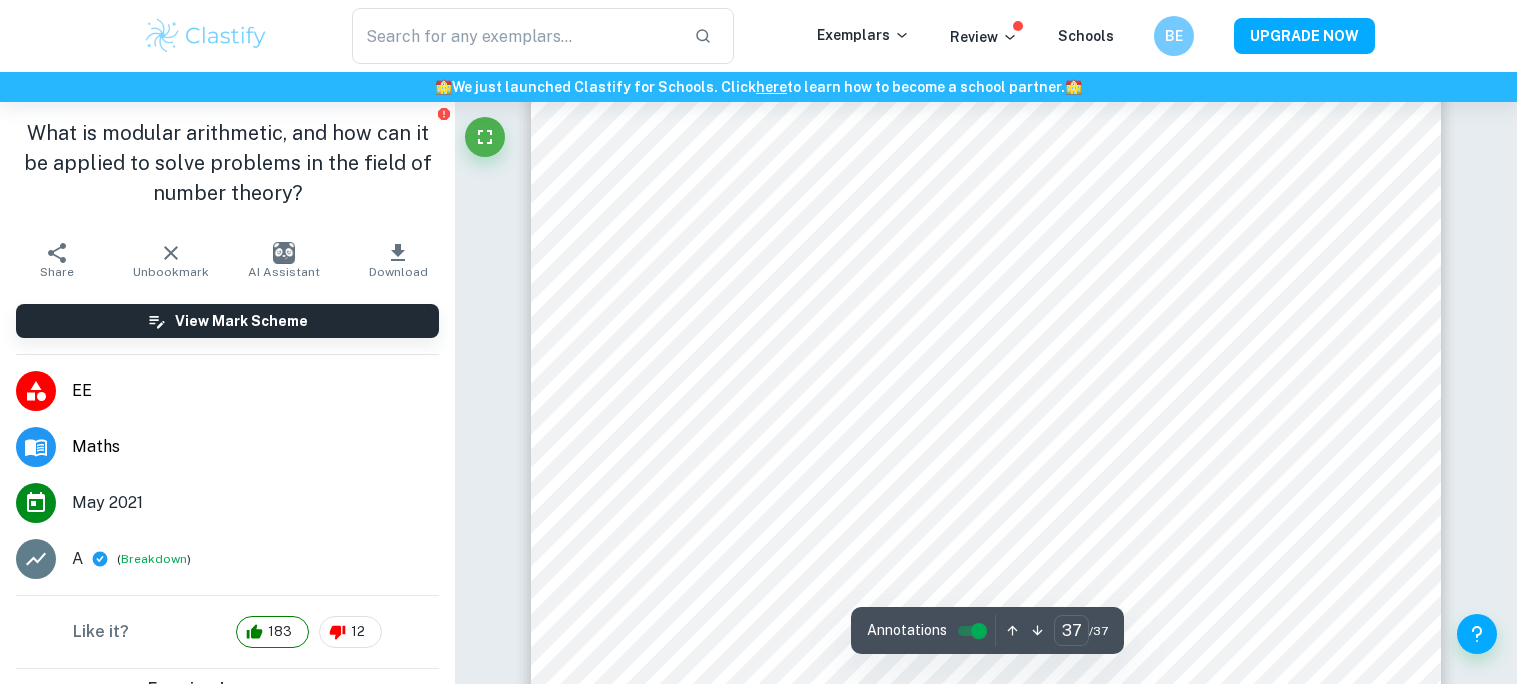 scroll, scrollTop: 47692, scrollLeft: 0, axis: vertical 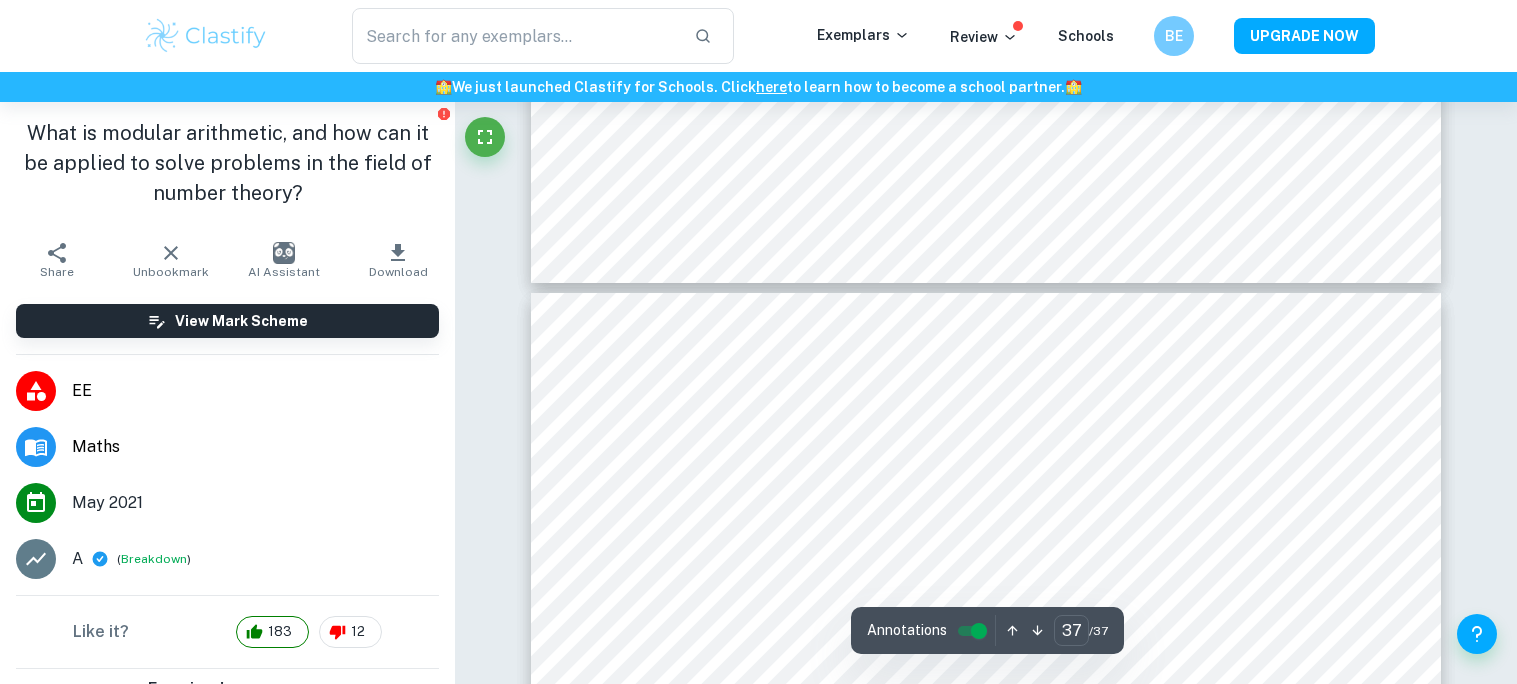 type on "36" 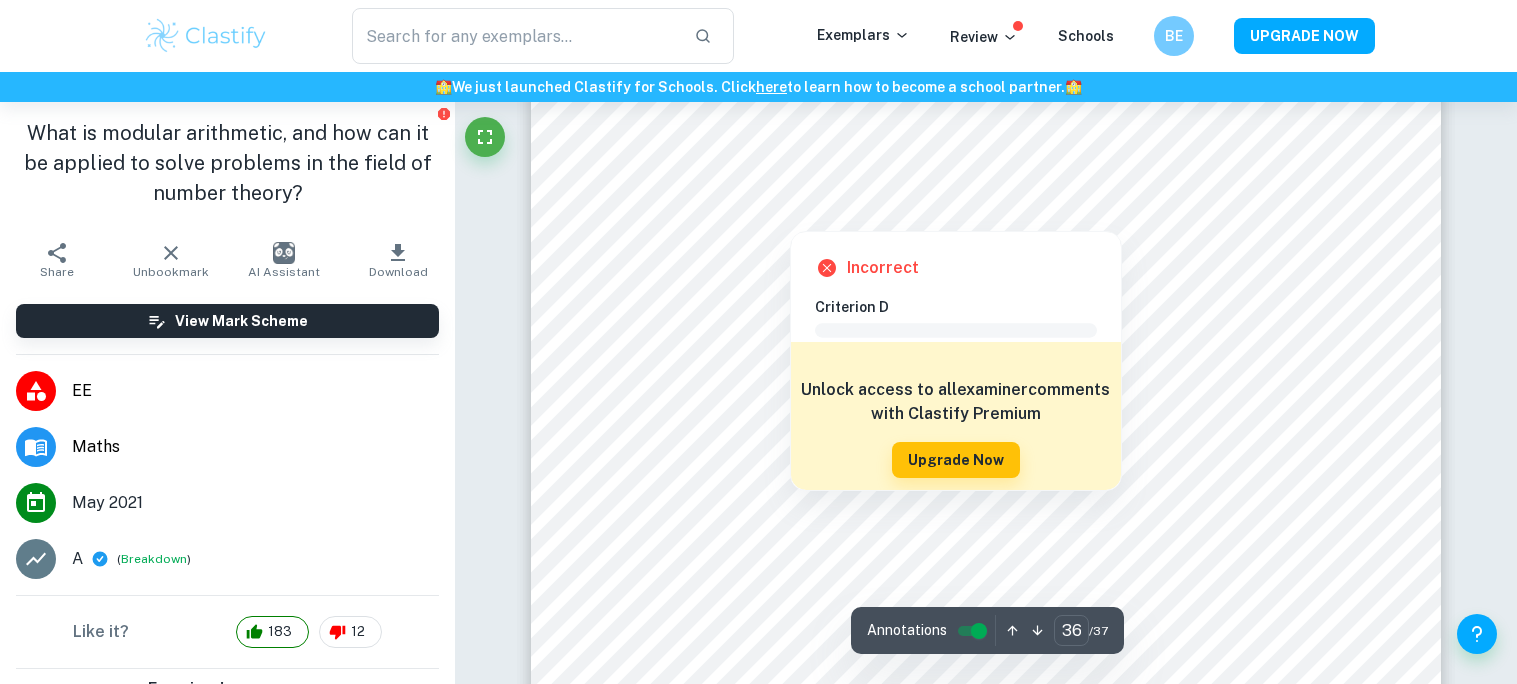 scroll, scrollTop: 46141, scrollLeft: 0, axis: vertical 